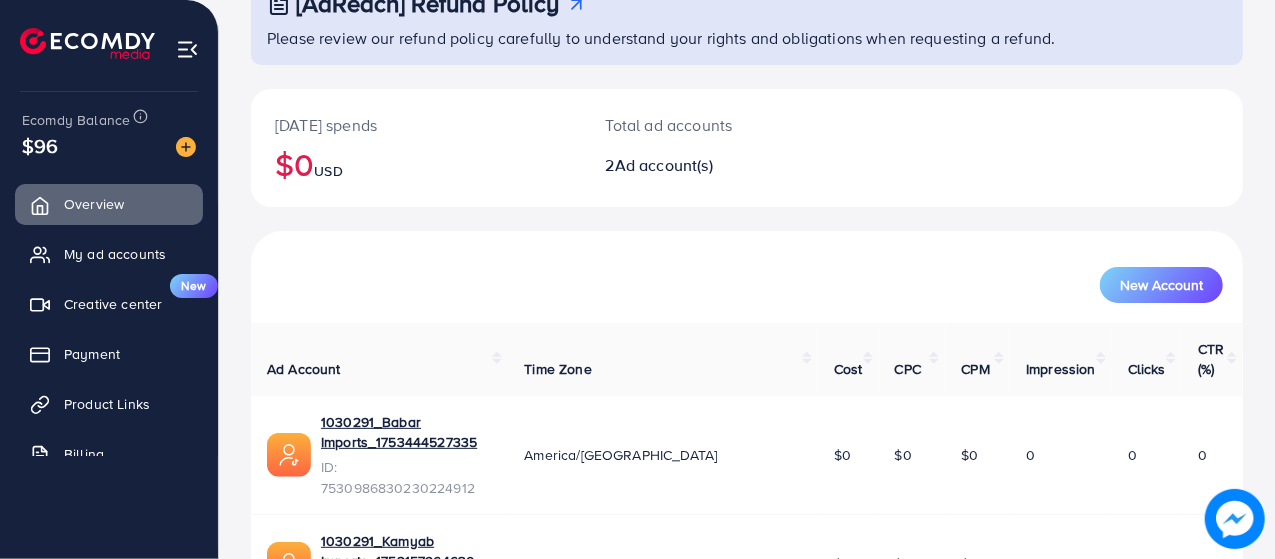 scroll, scrollTop: 206, scrollLeft: 0, axis: vertical 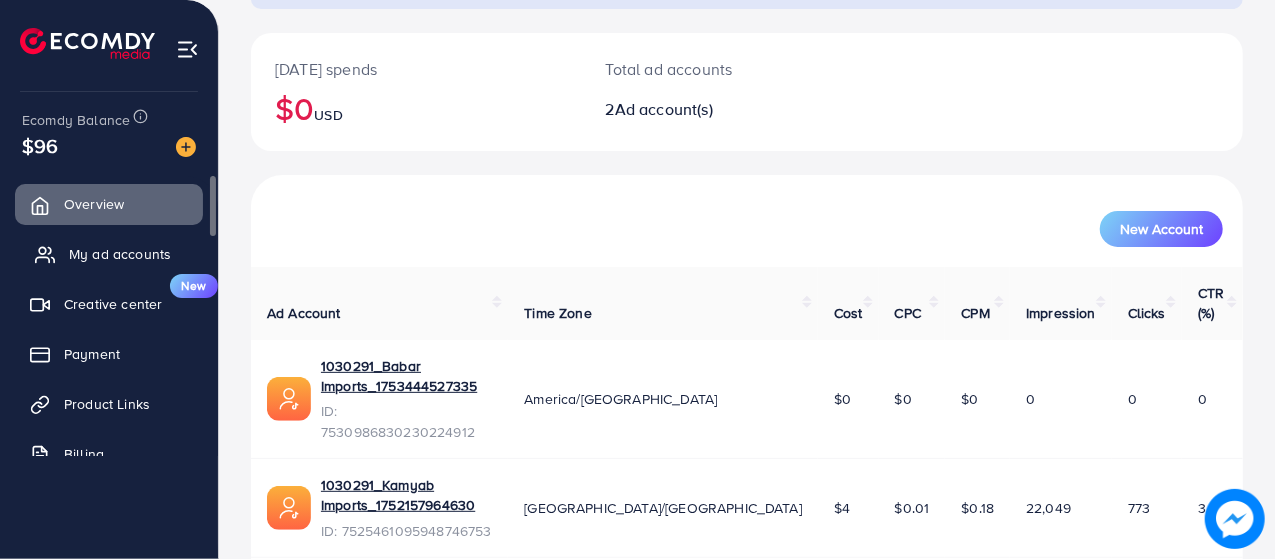 click on "My ad accounts" at bounding box center (120, 254) 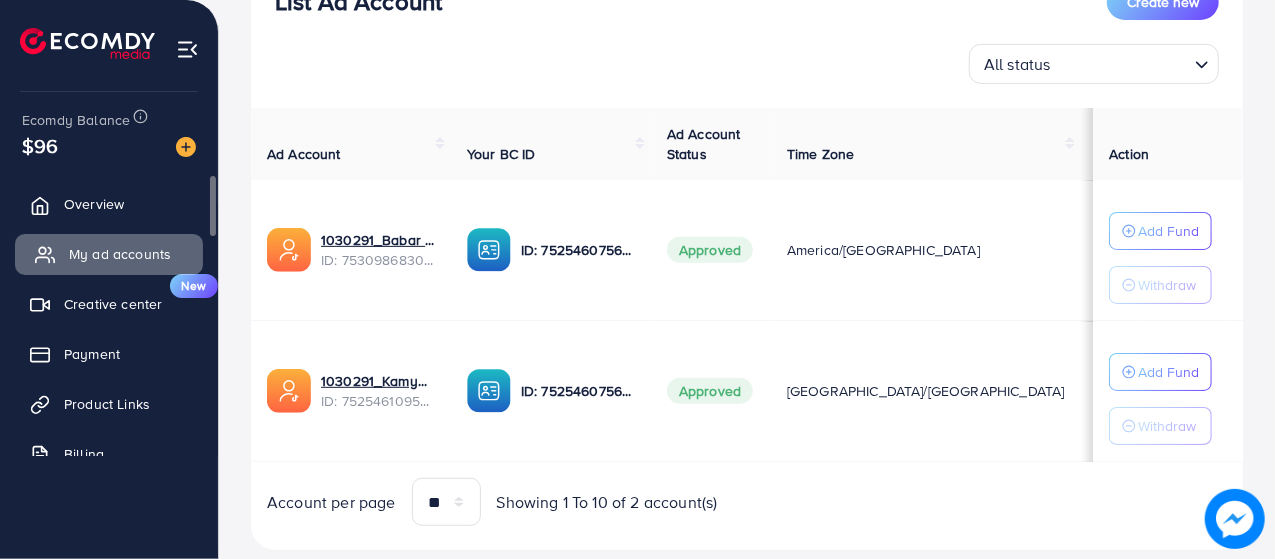 scroll, scrollTop: 282, scrollLeft: 0, axis: vertical 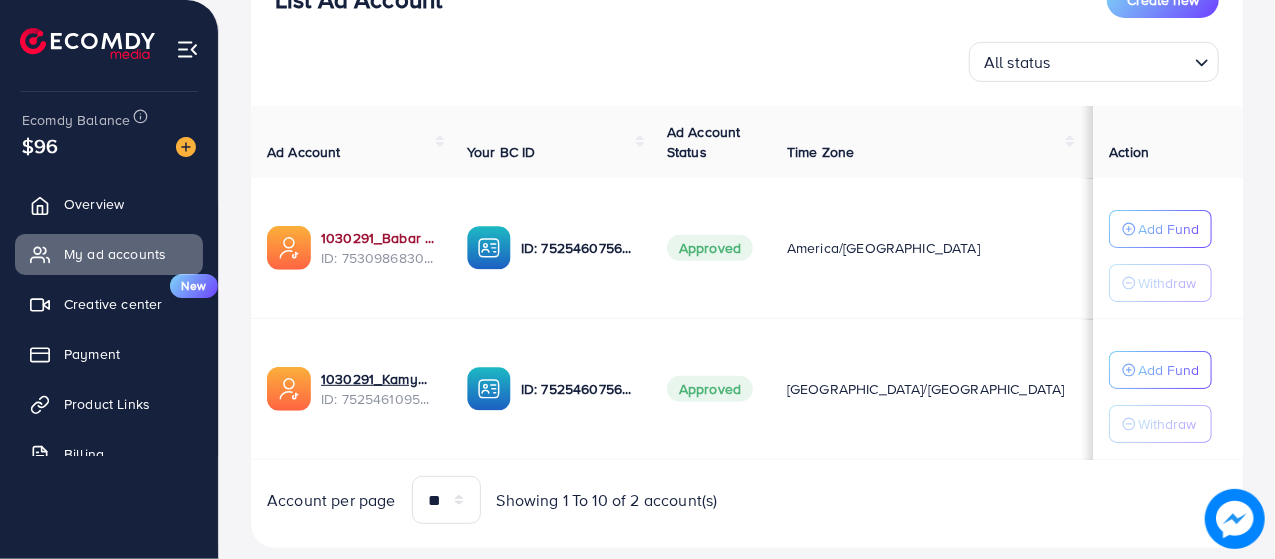 click on "1030291_Babar Imports_1753444527335" at bounding box center (378, 238) 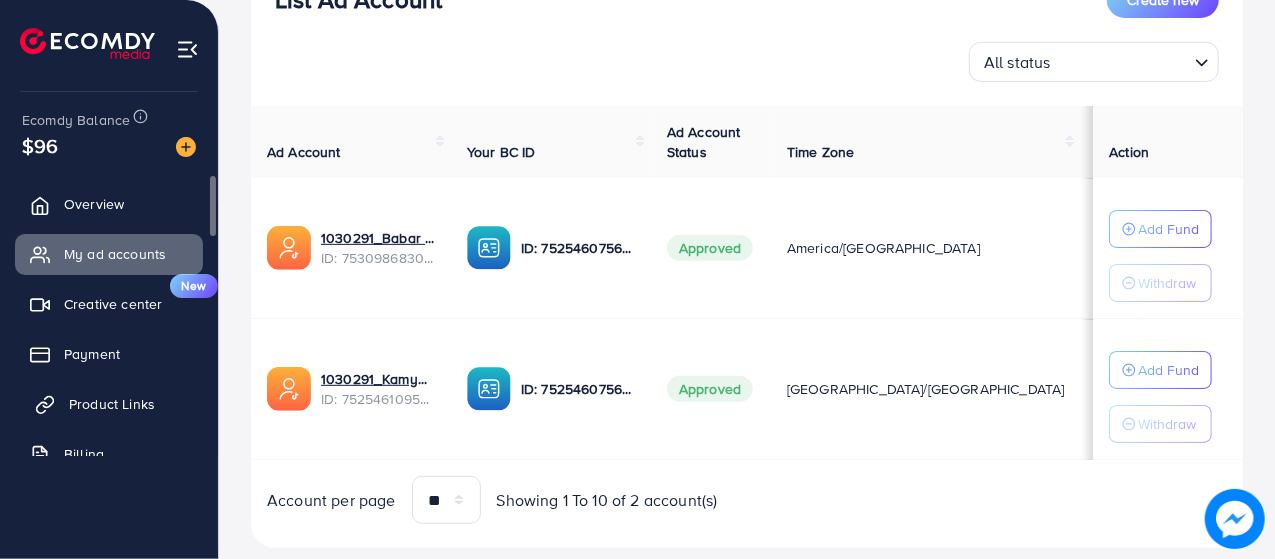 click on "Product Links" at bounding box center [112, 404] 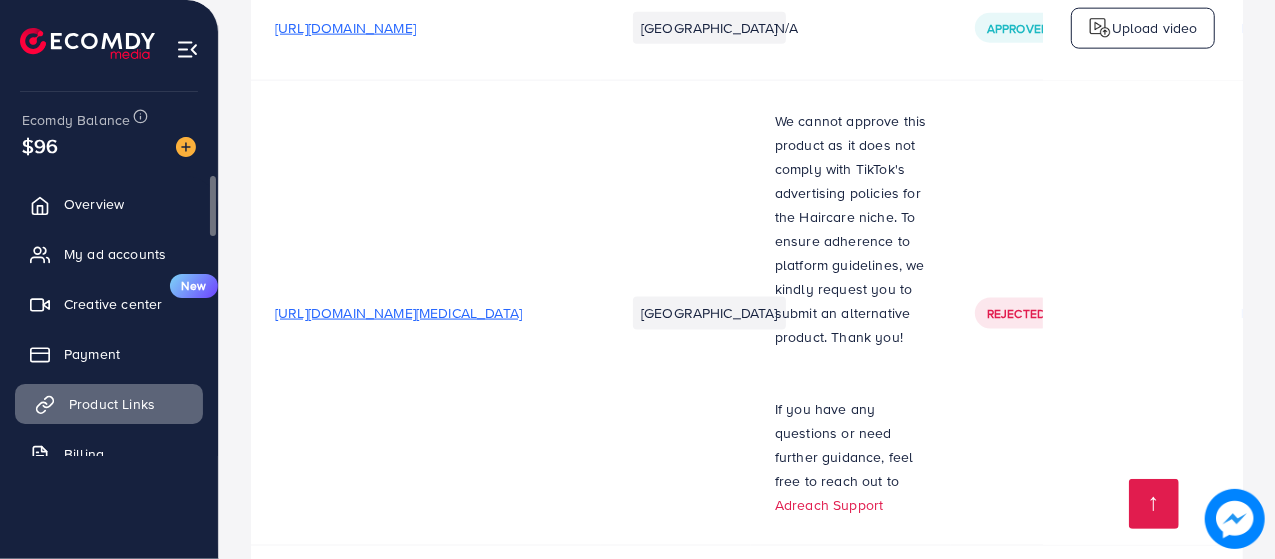scroll, scrollTop: 1540, scrollLeft: 0, axis: vertical 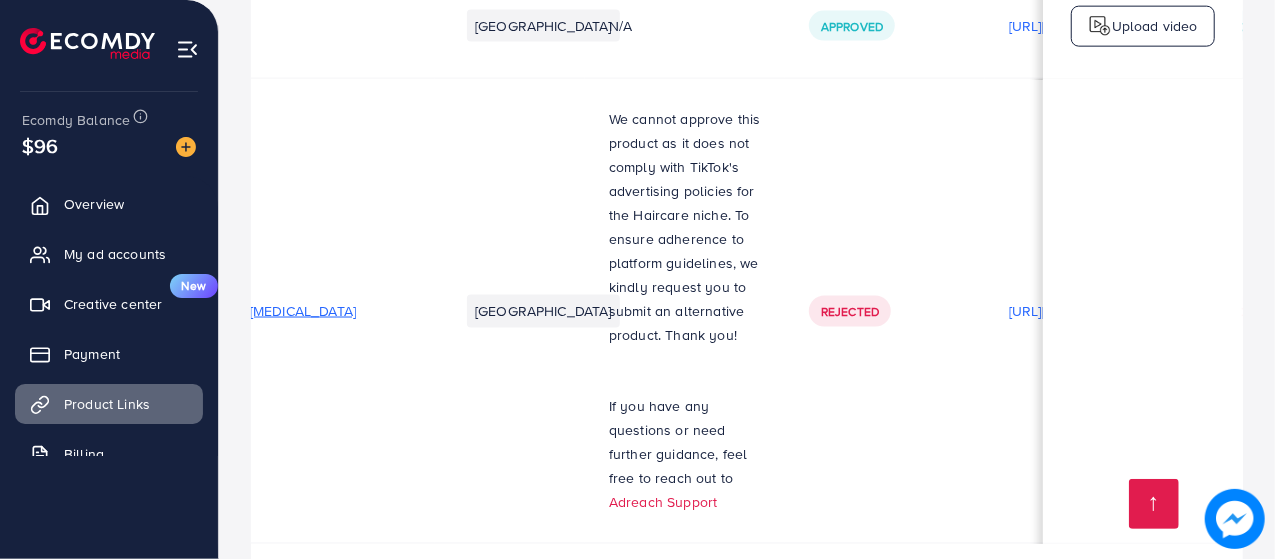 click on "Rejected" at bounding box center [850, 311] 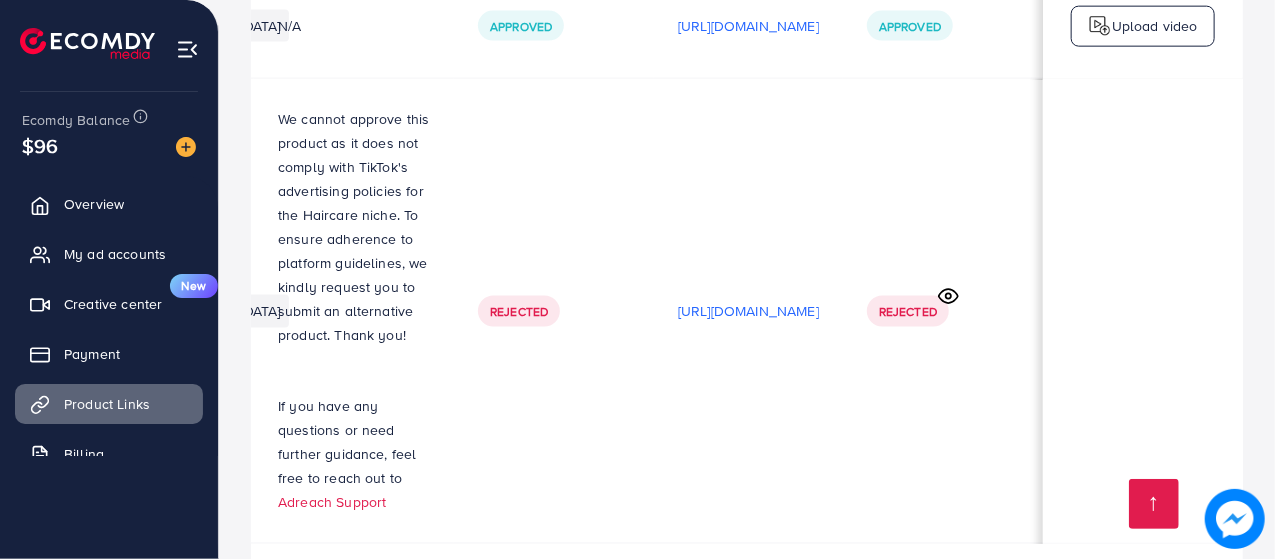 scroll, scrollTop: 0, scrollLeft: 591, axis: horizontal 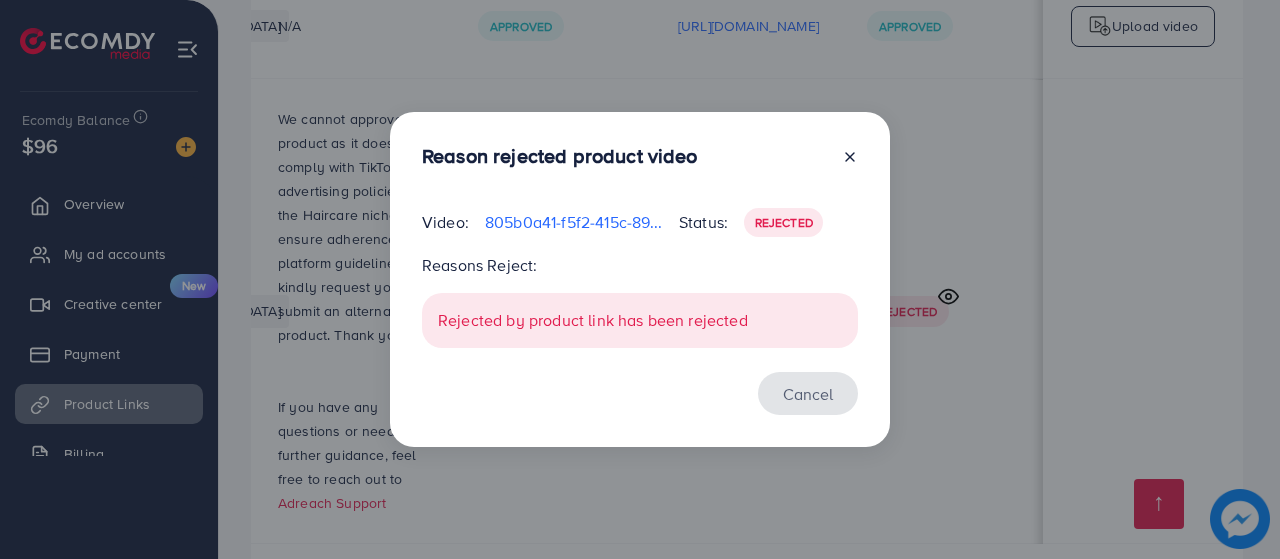 click on "Cancel" at bounding box center [808, 393] 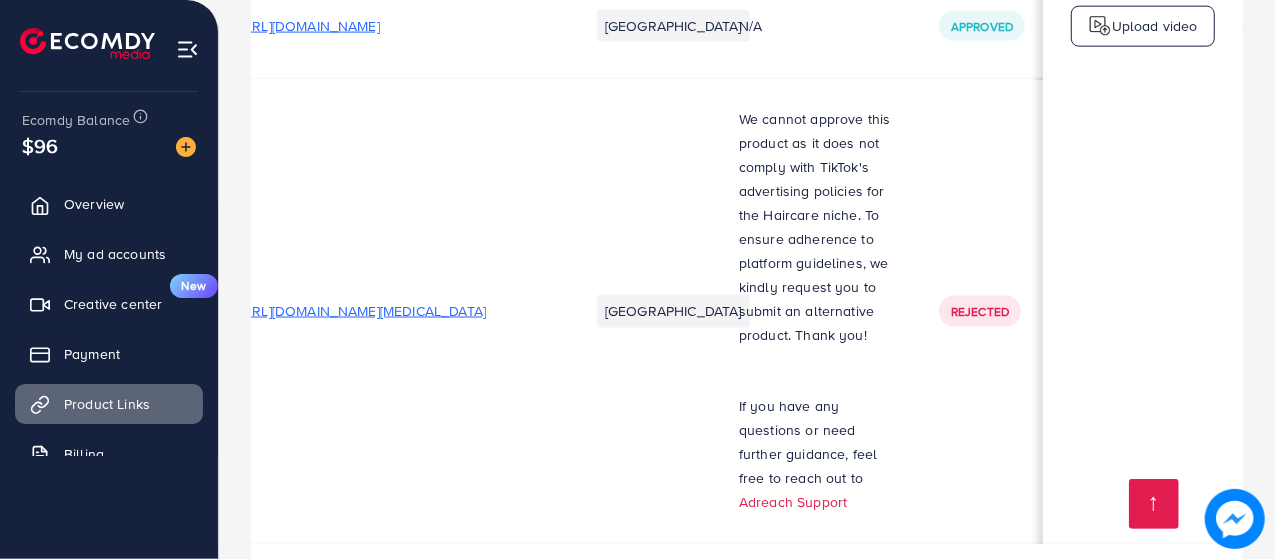 scroll, scrollTop: 0, scrollLeft: 0, axis: both 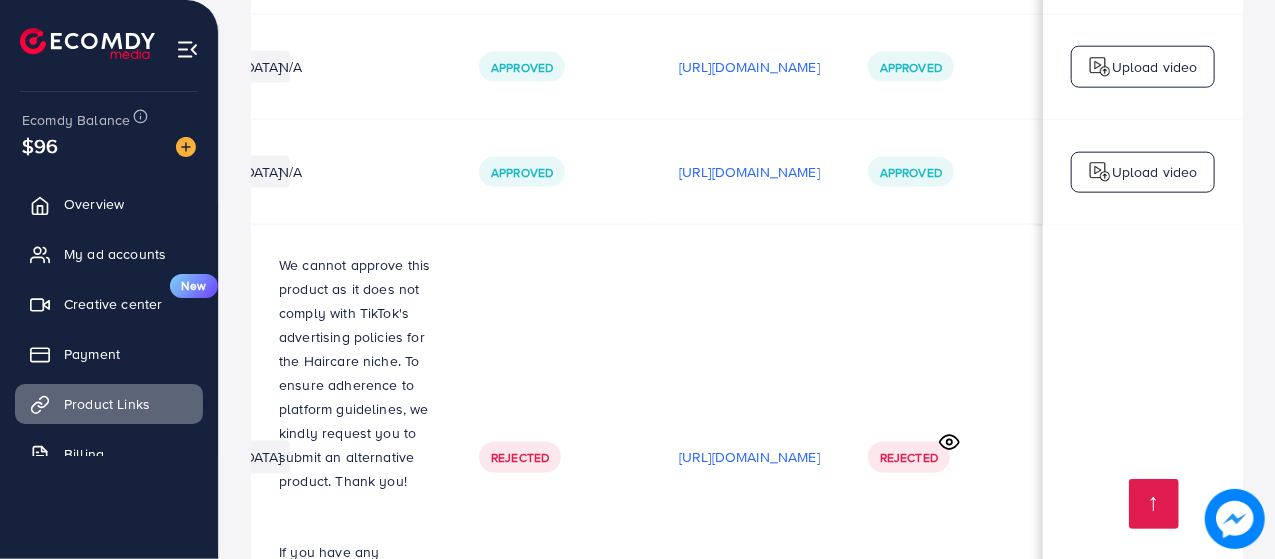 click on "[URL][DOMAIN_NAME]" at bounding box center [749, 172] 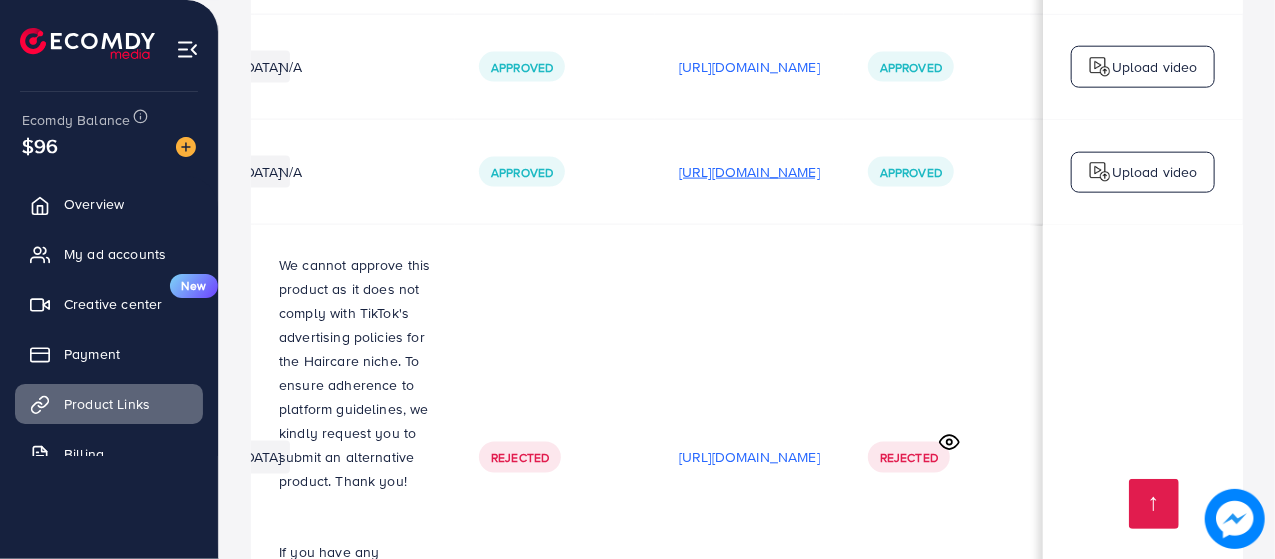 click on "[URL][DOMAIN_NAME]" at bounding box center [749, 172] 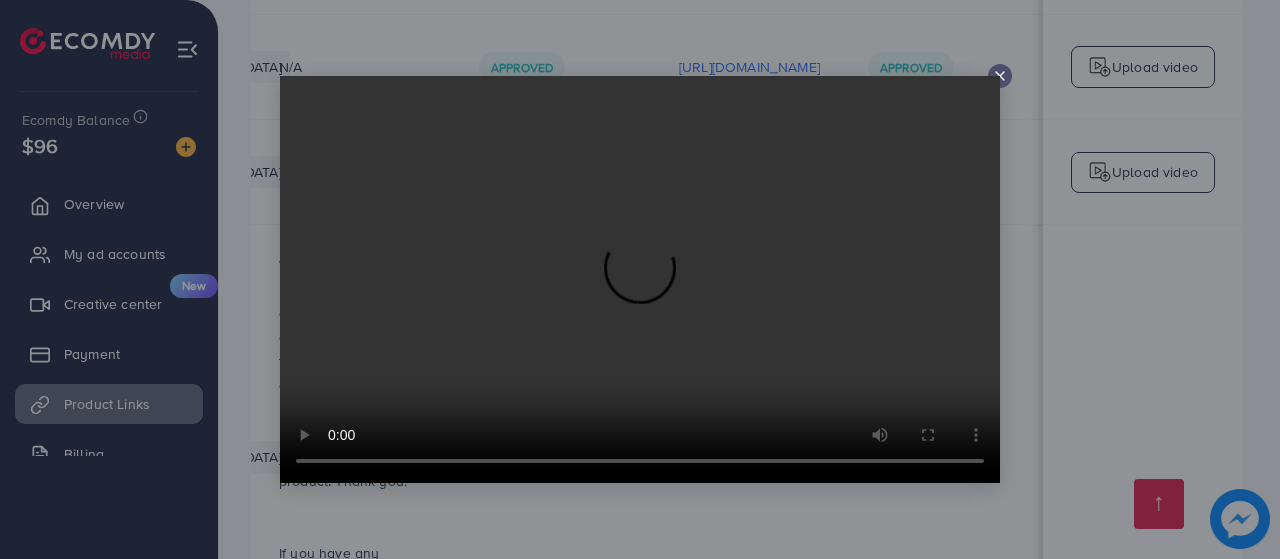 click at bounding box center (640, 279) 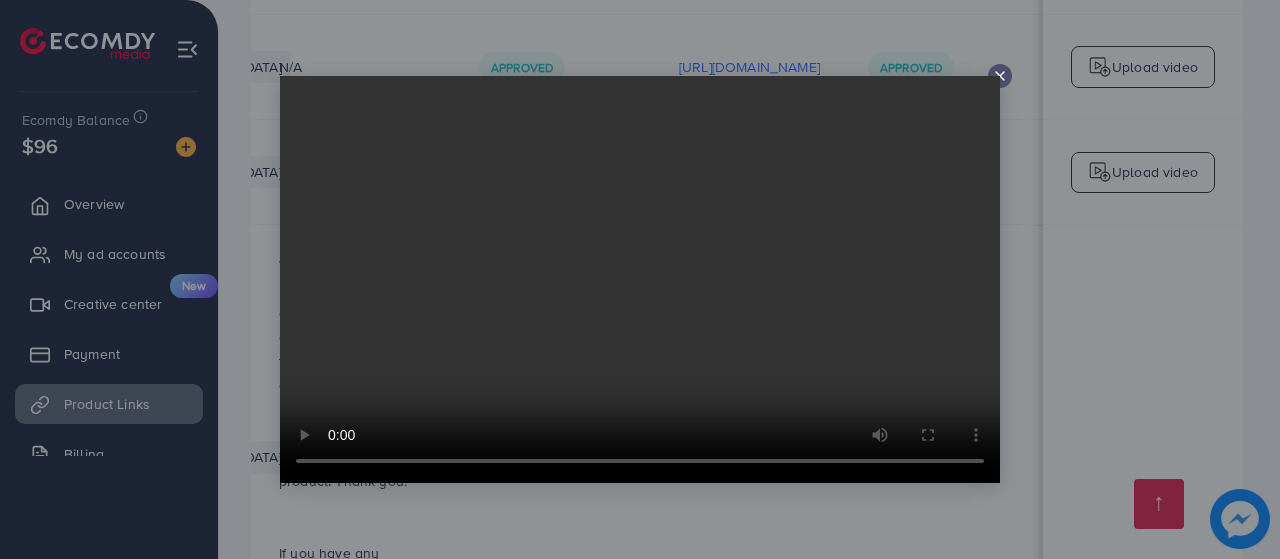 click at bounding box center (640, 279) 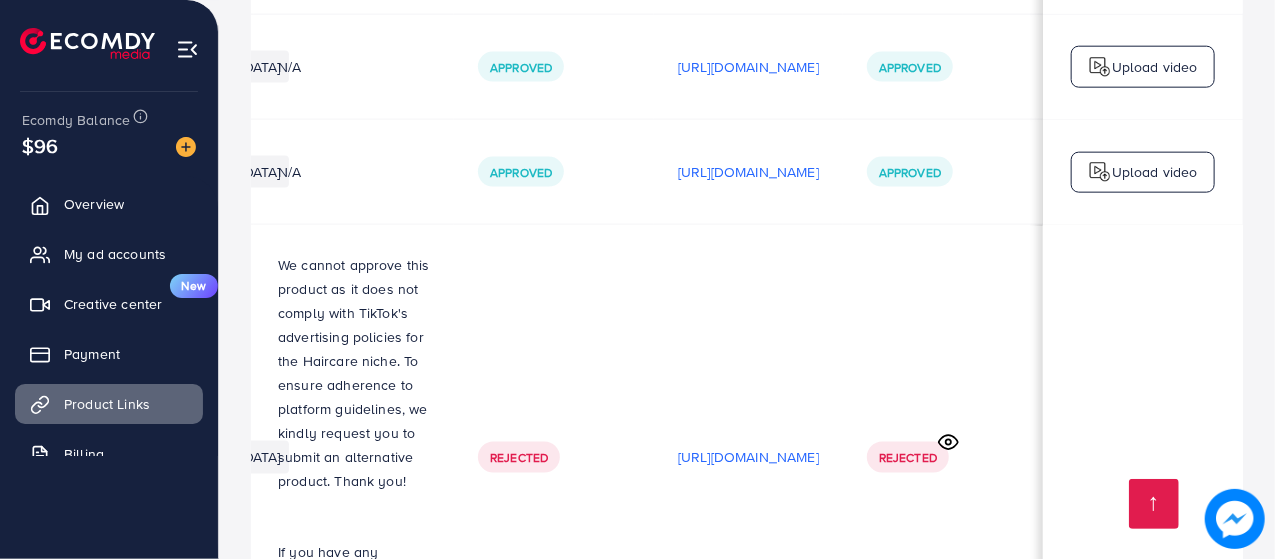 scroll, scrollTop: 0, scrollLeft: 591, axis: horizontal 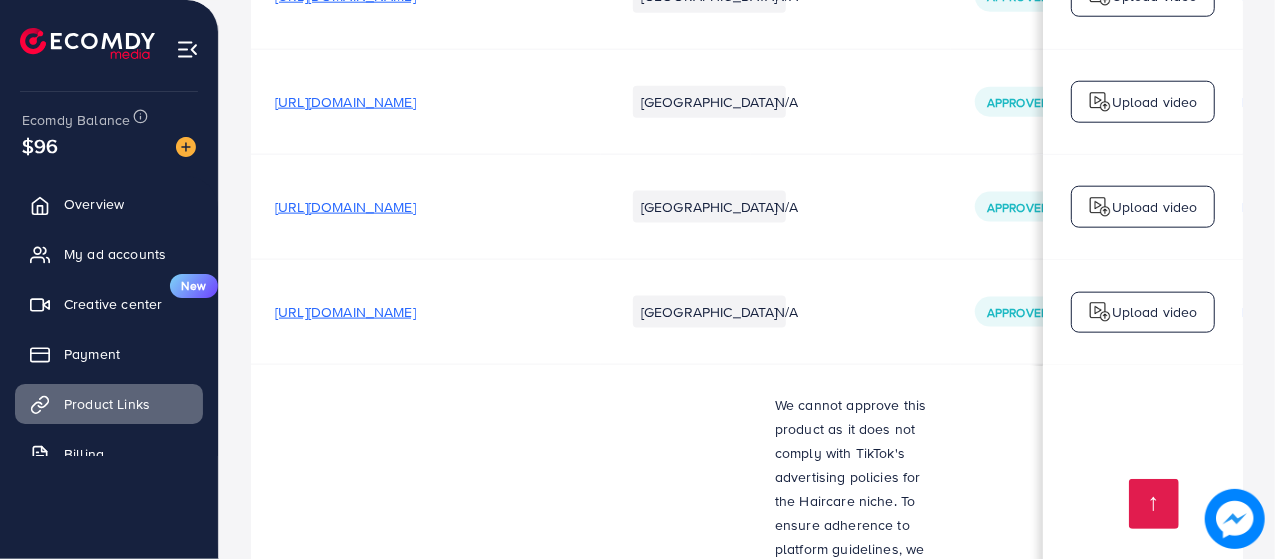 click on "[URL][DOMAIN_NAME]" at bounding box center (345, 312) 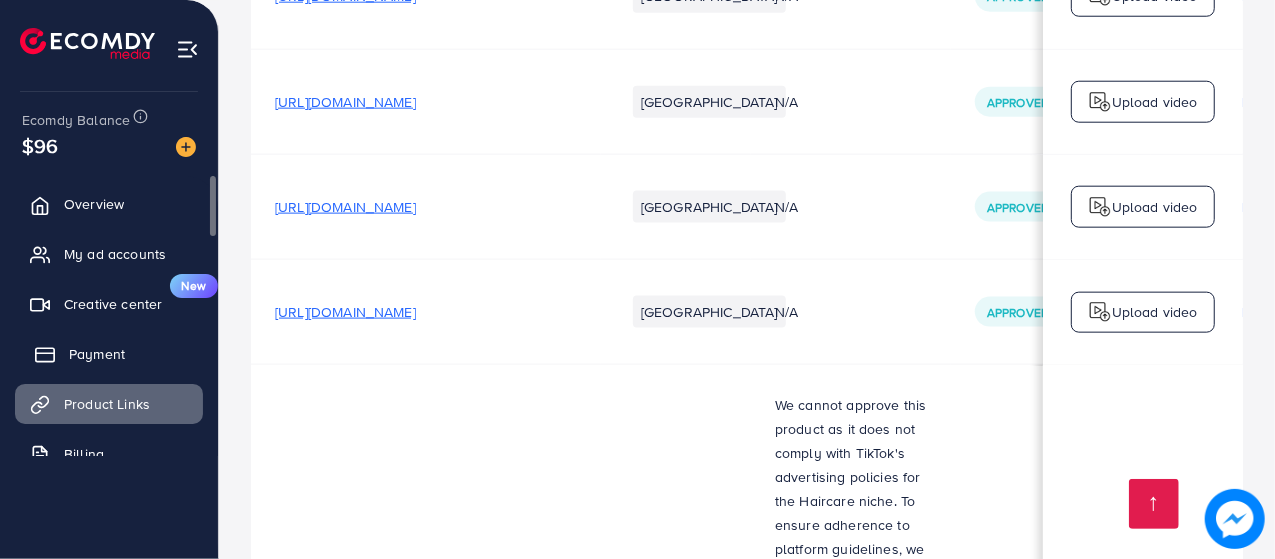 click on "Payment" at bounding box center (97, 354) 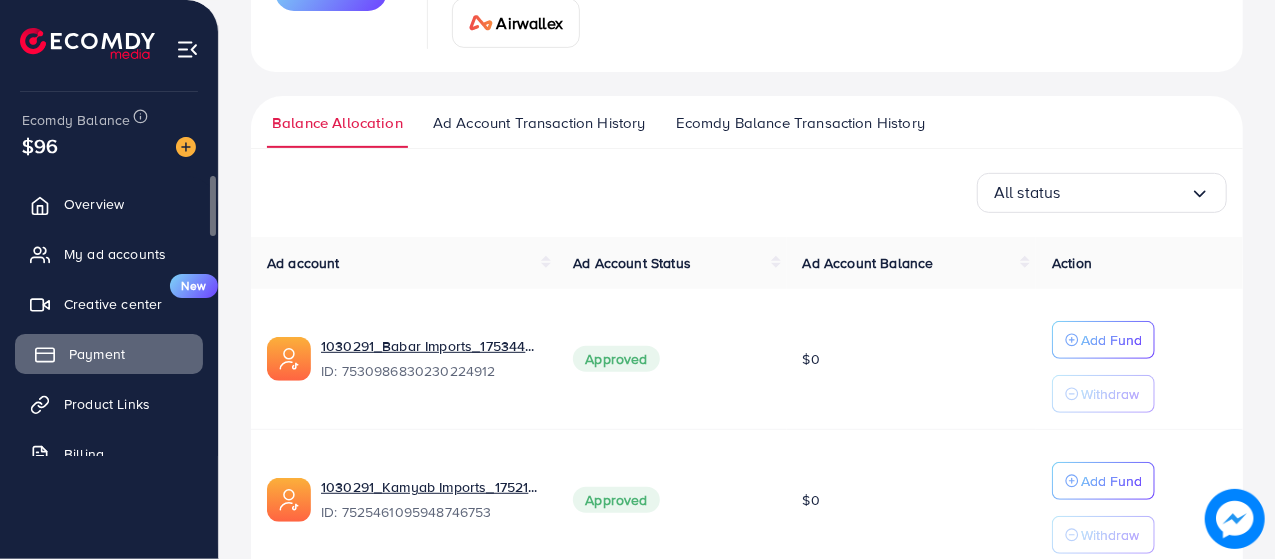 scroll, scrollTop: 462, scrollLeft: 0, axis: vertical 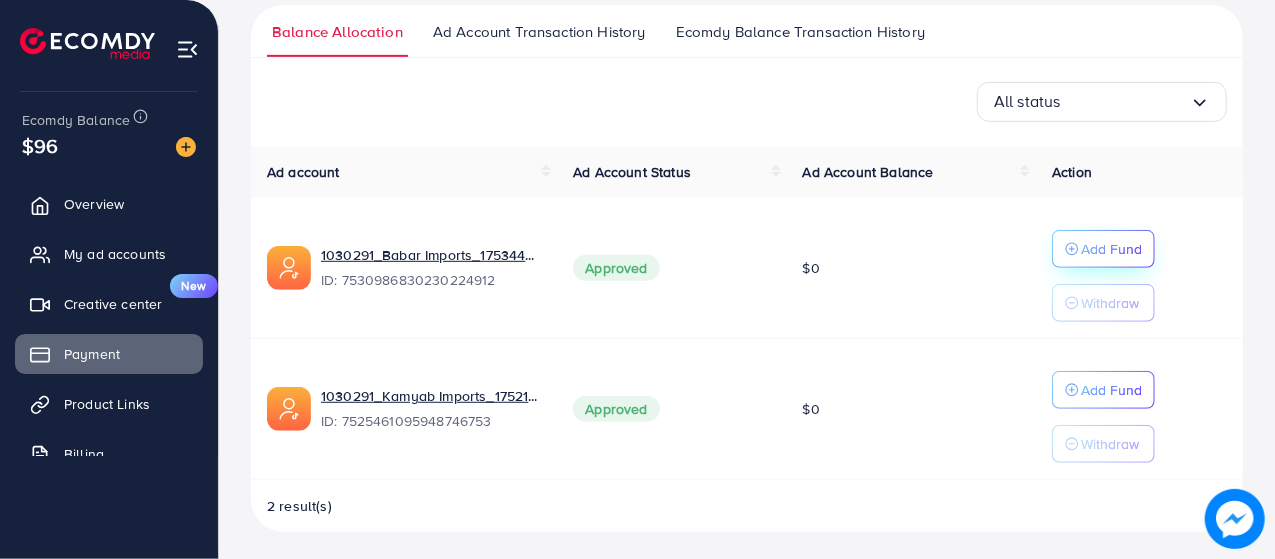 click on "Add Fund" at bounding box center [1111, 249] 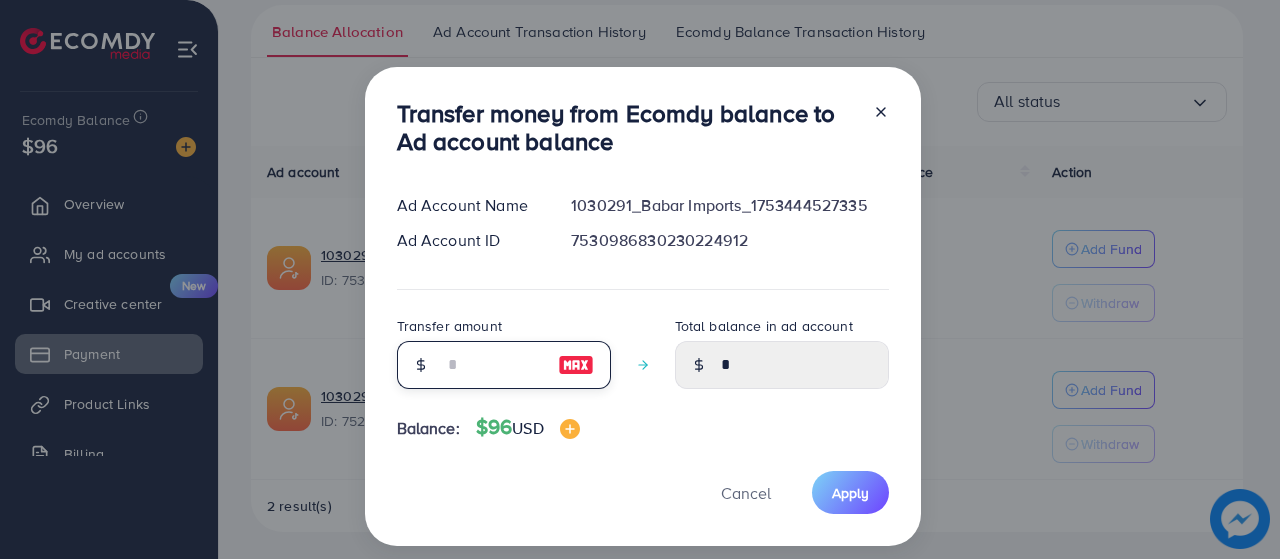 click at bounding box center (493, 365) 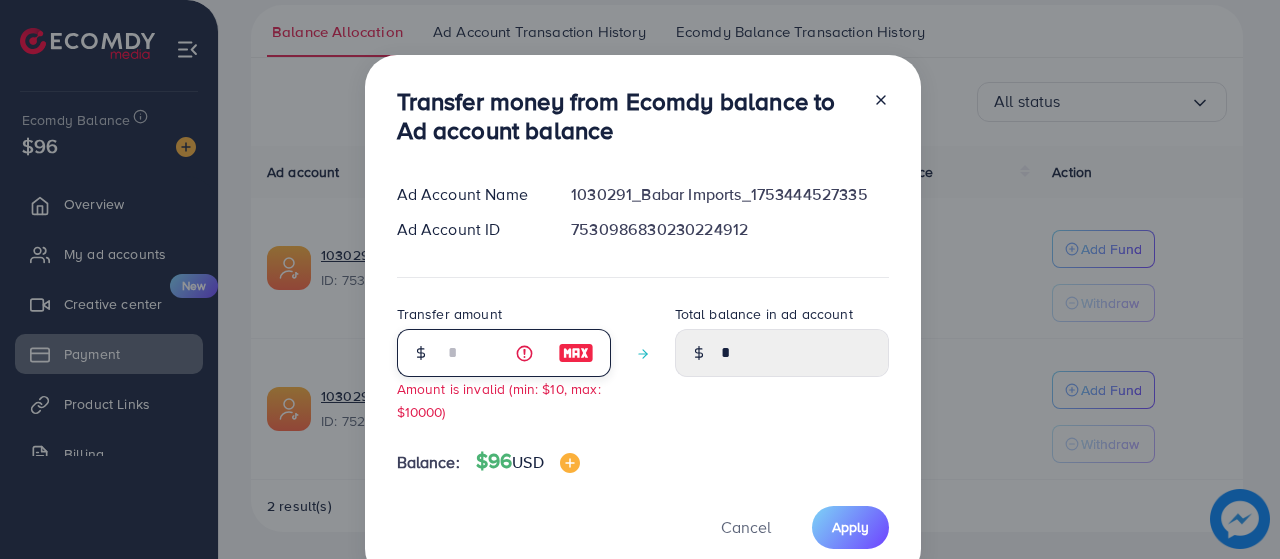 type on "****" 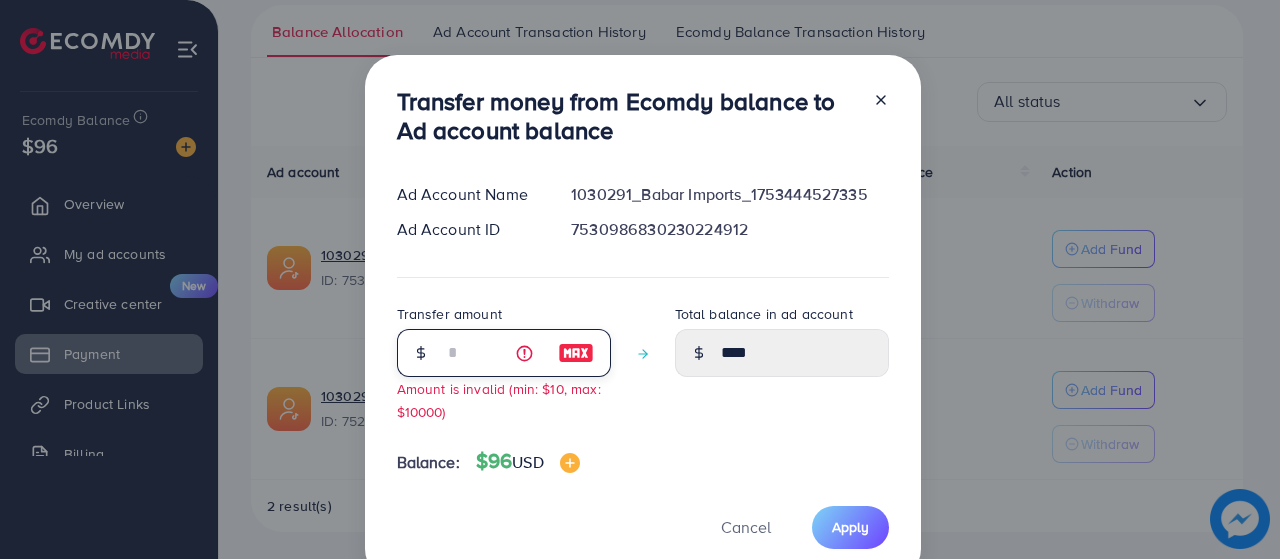 type on "**" 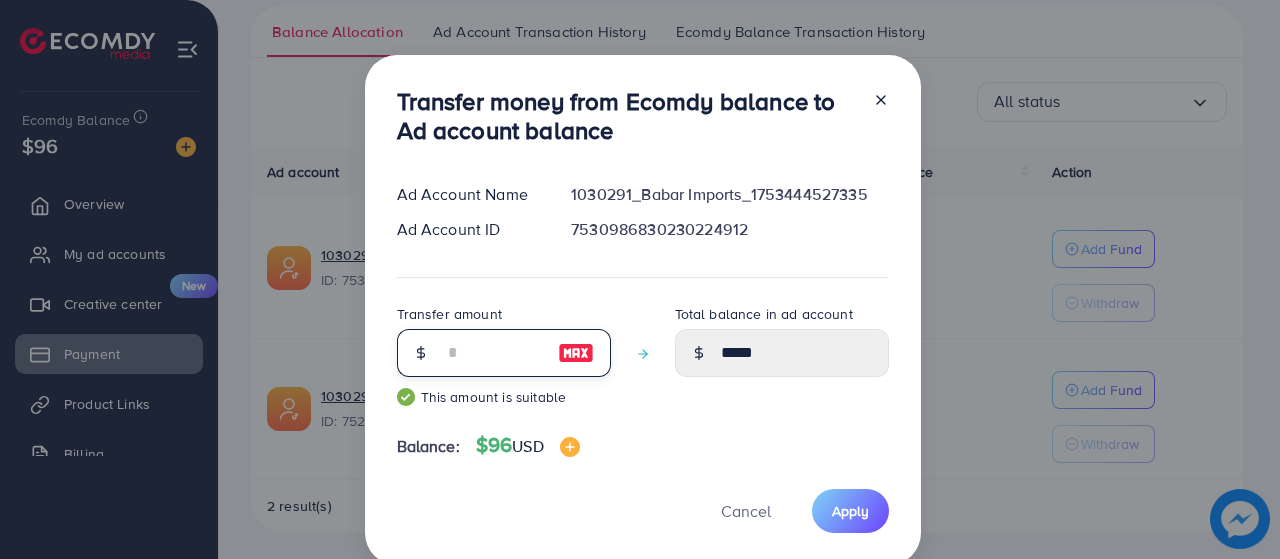 type on "**" 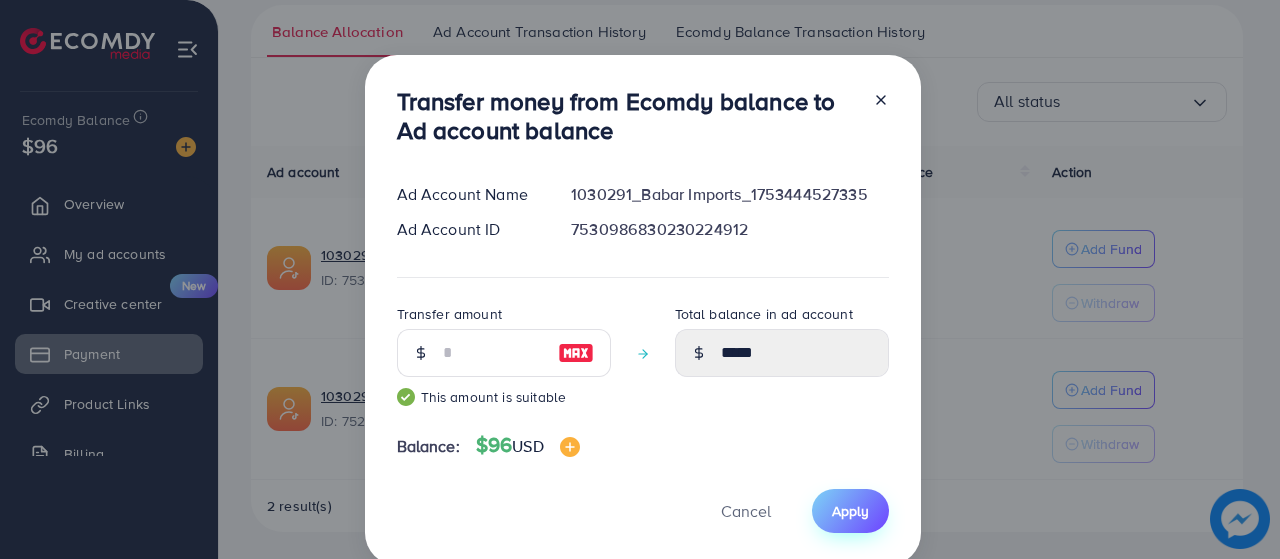 click on "Apply" at bounding box center [850, 511] 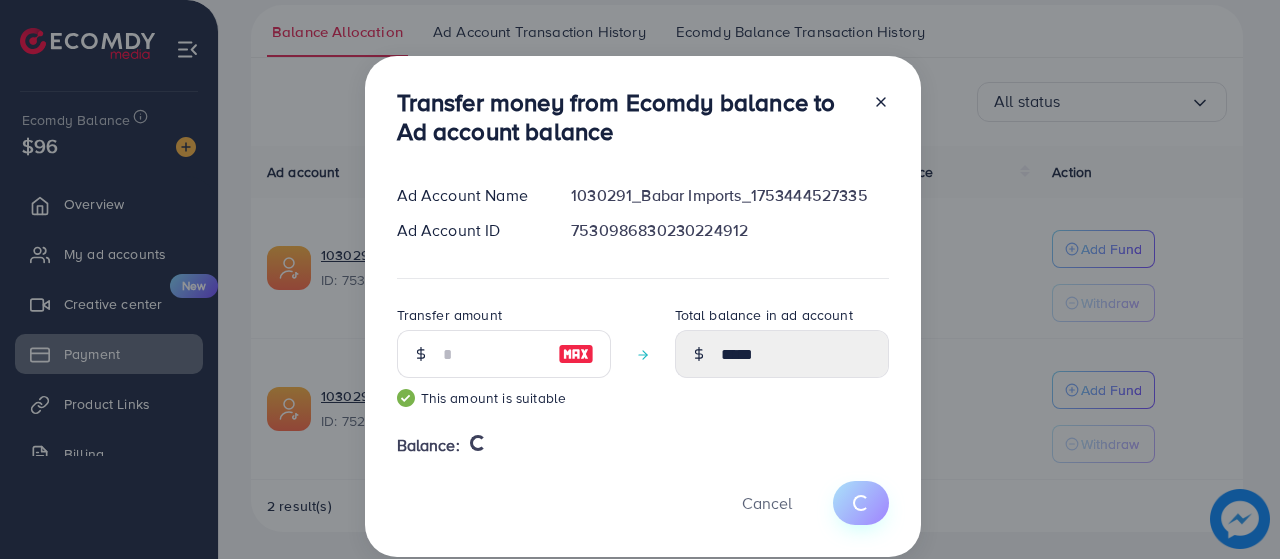 type 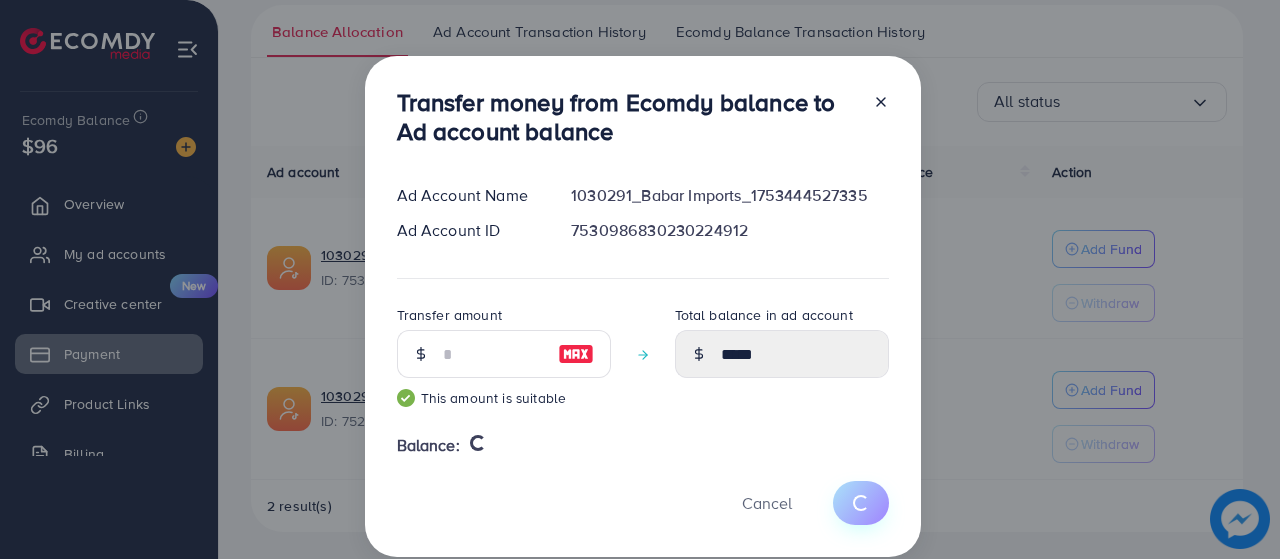 type on "*" 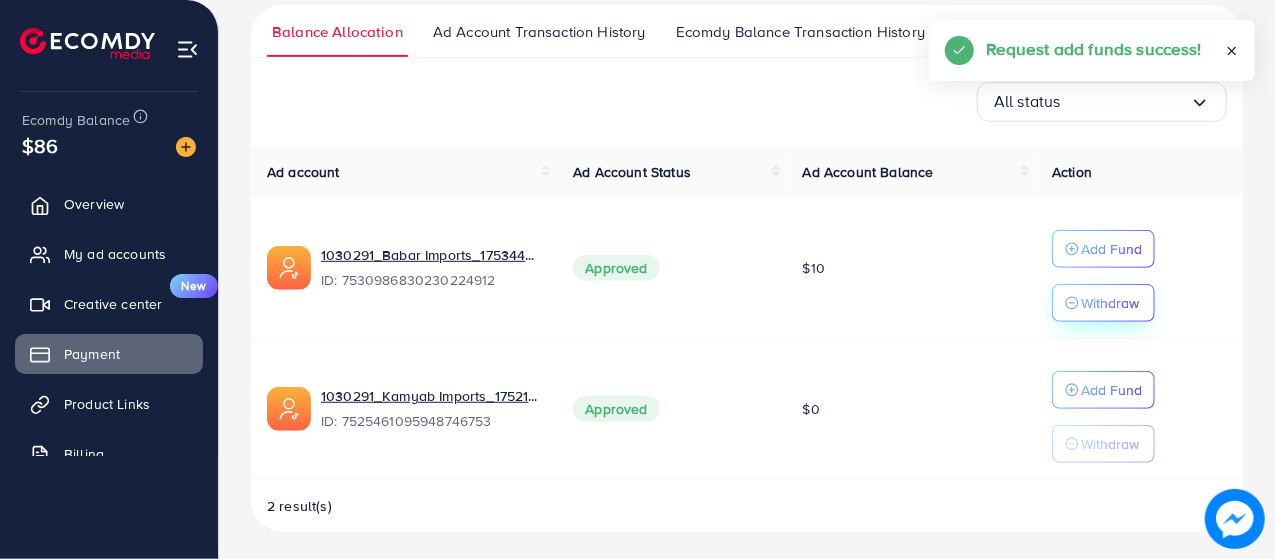 click on "Withdraw" at bounding box center [1110, 303] 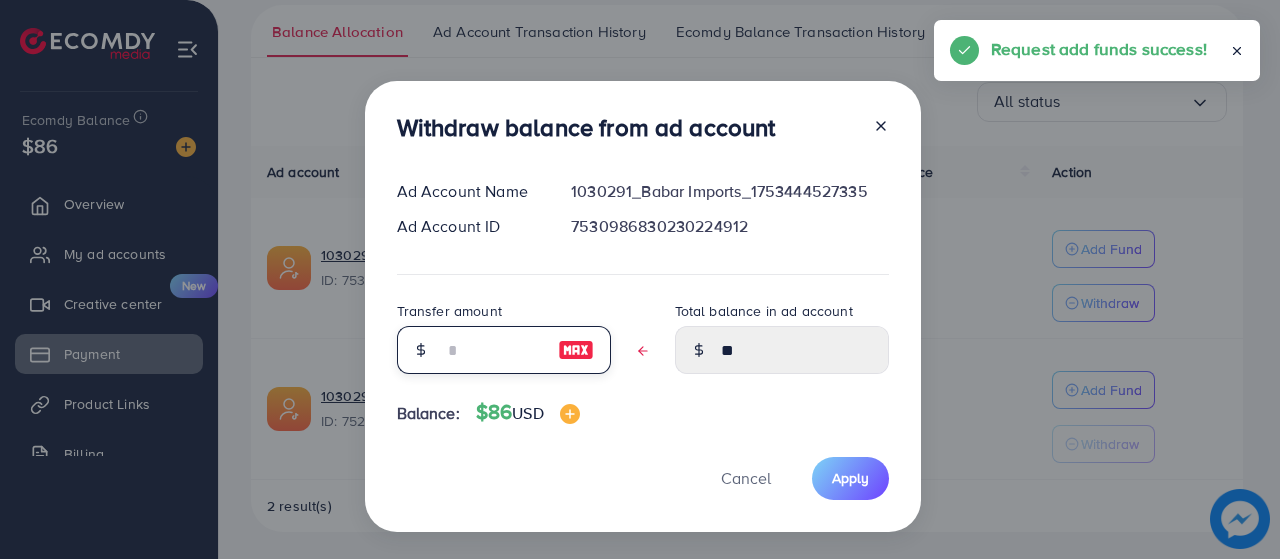 click at bounding box center (493, 350) 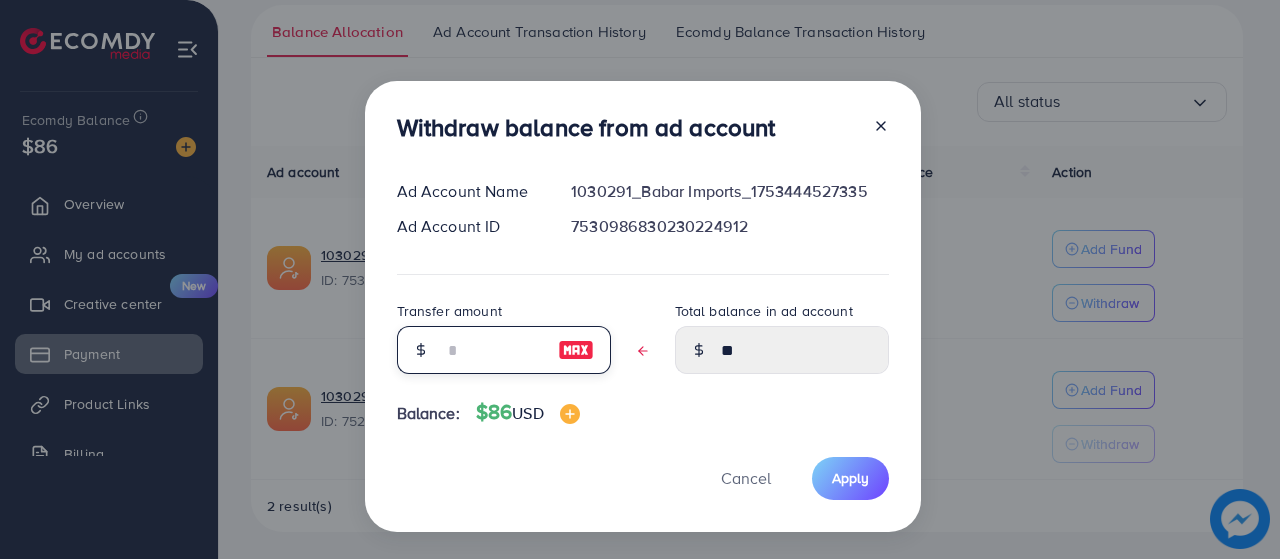 type on "*" 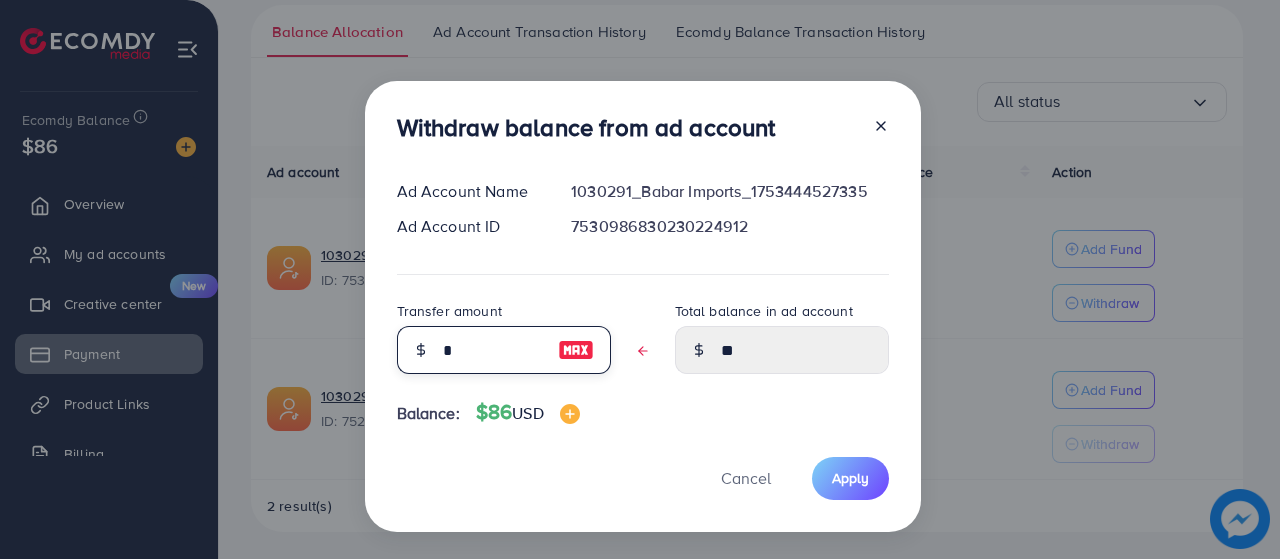 type on "****" 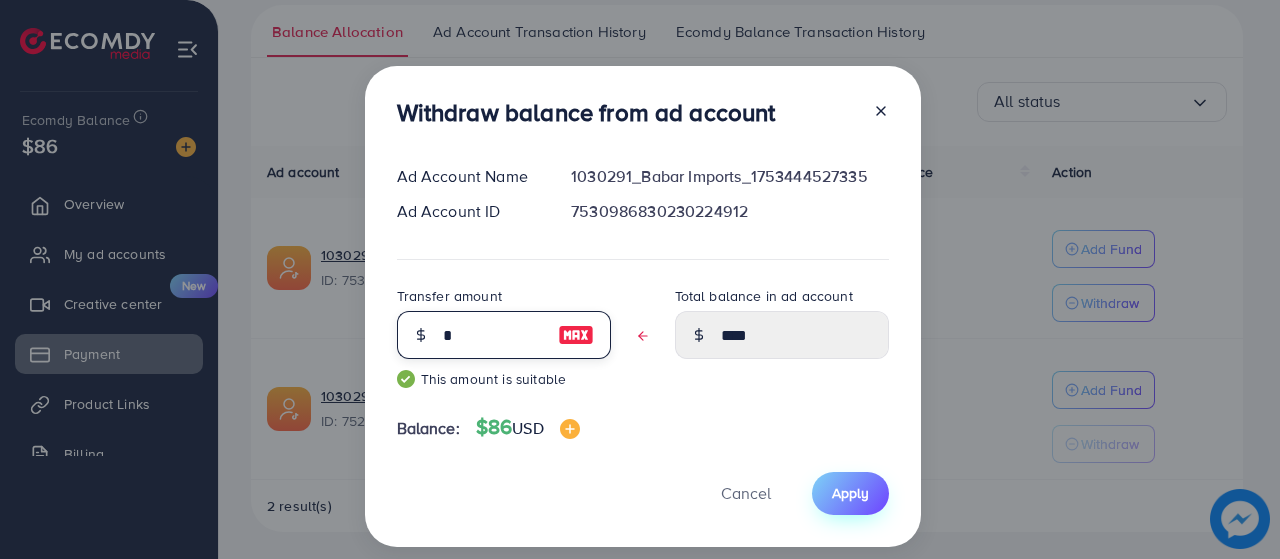 type on "*" 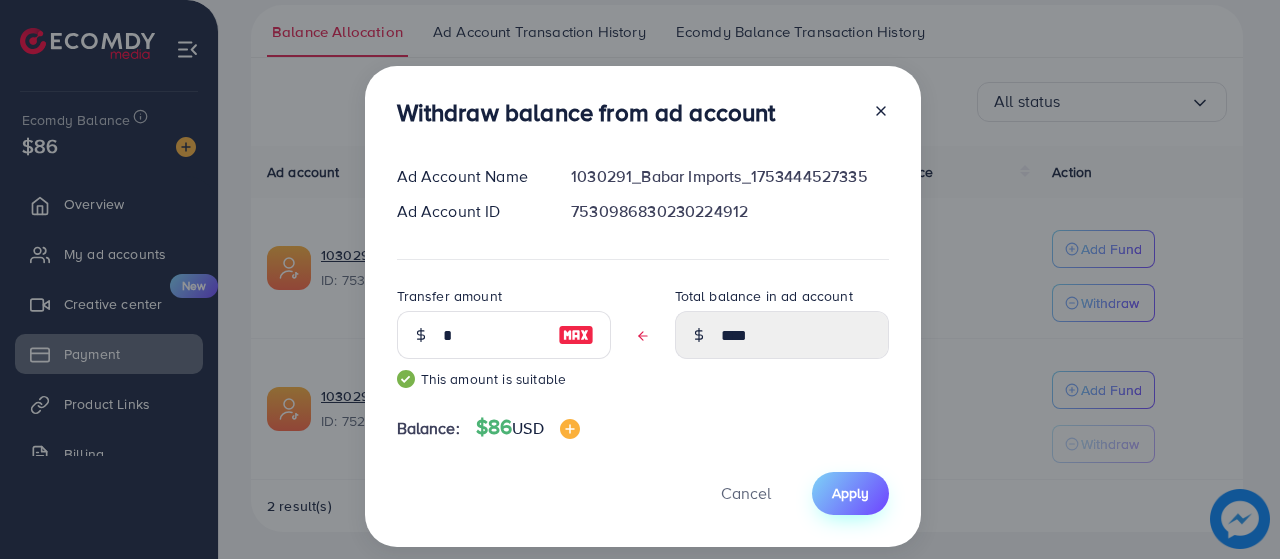 click on "Apply" at bounding box center (850, 493) 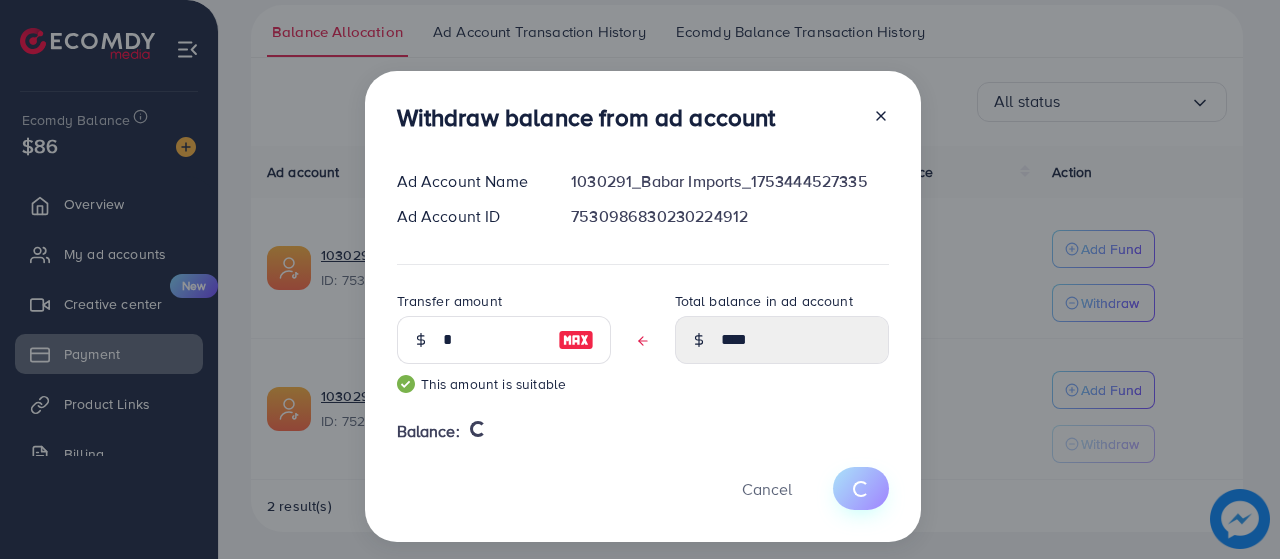 type 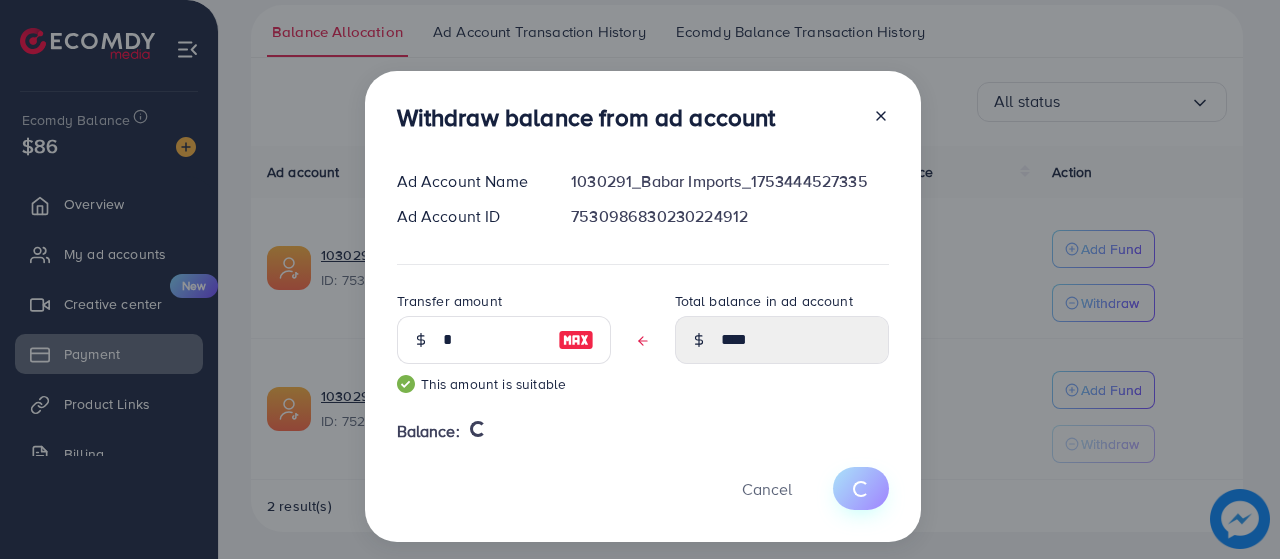 type on "**" 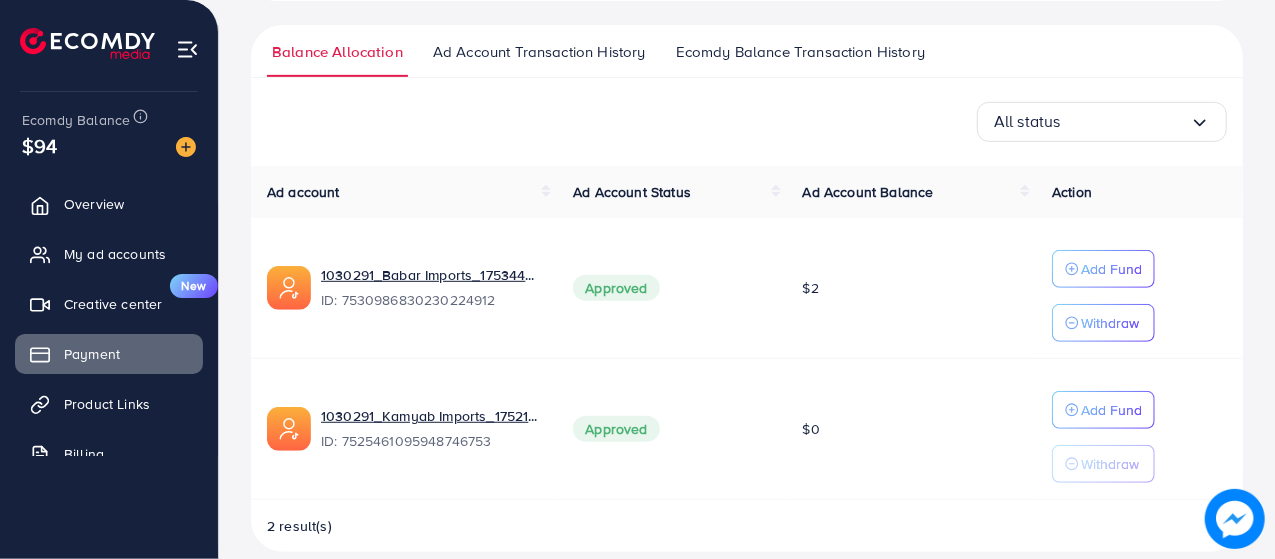 scroll, scrollTop: 462, scrollLeft: 0, axis: vertical 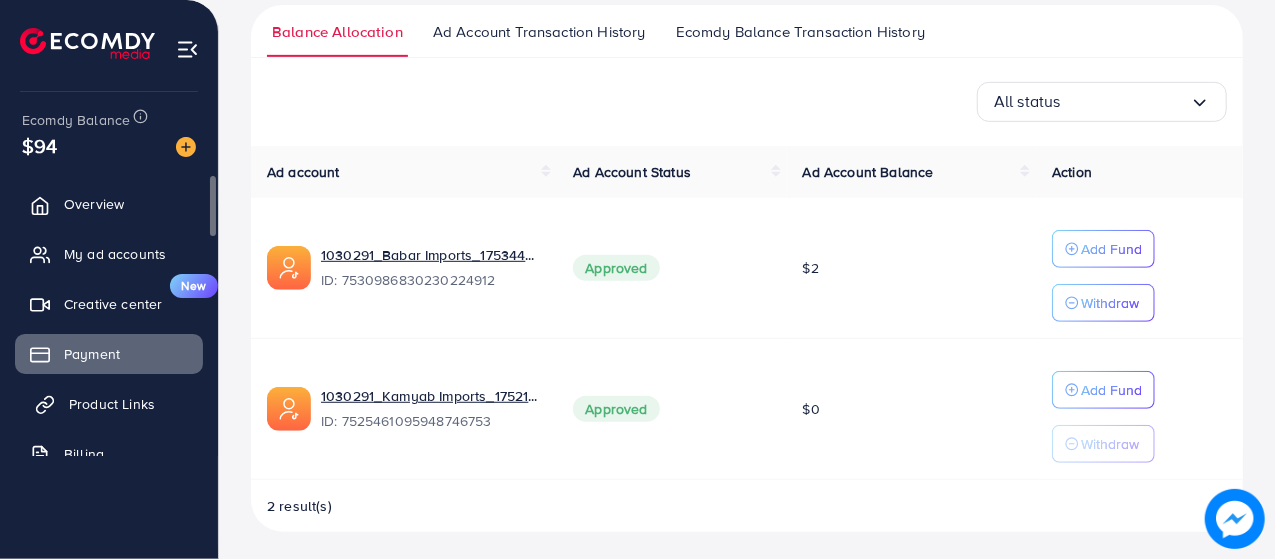 click on "Product Links" at bounding box center [109, 404] 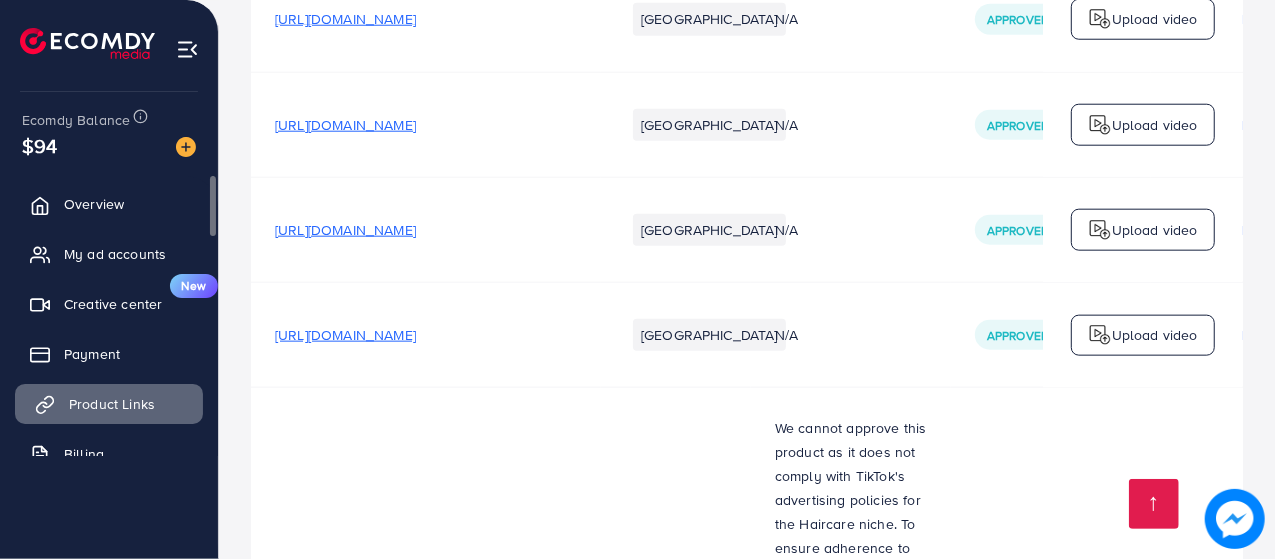 scroll, scrollTop: 1230, scrollLeft: 0, axis: vertical 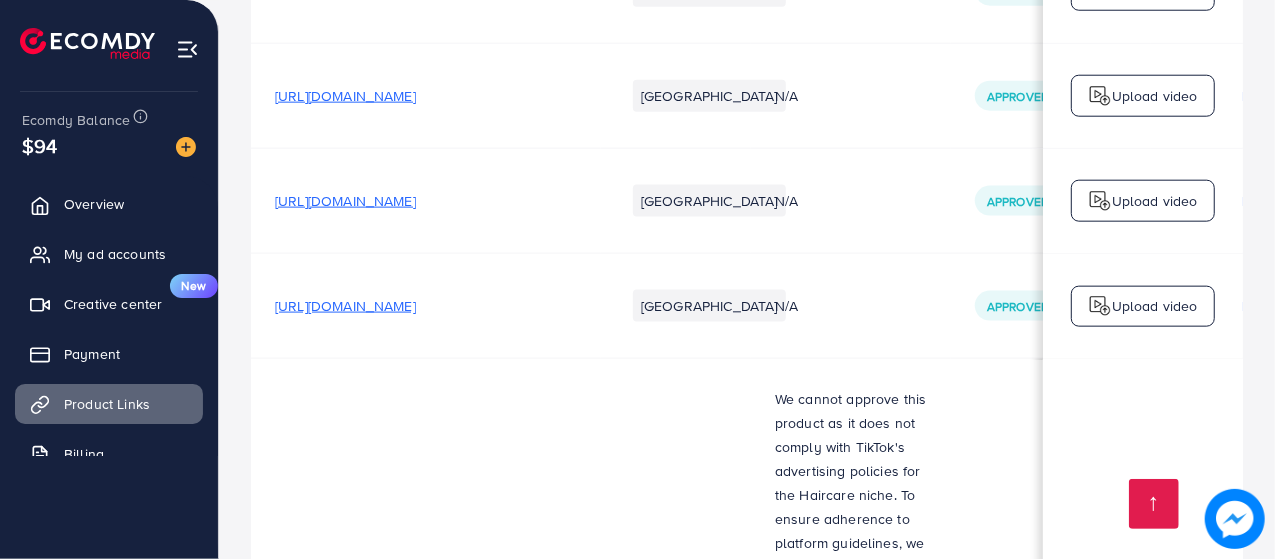 click on "[URL][DOMAIN_NAME]" at bounding box center (345, 306) 